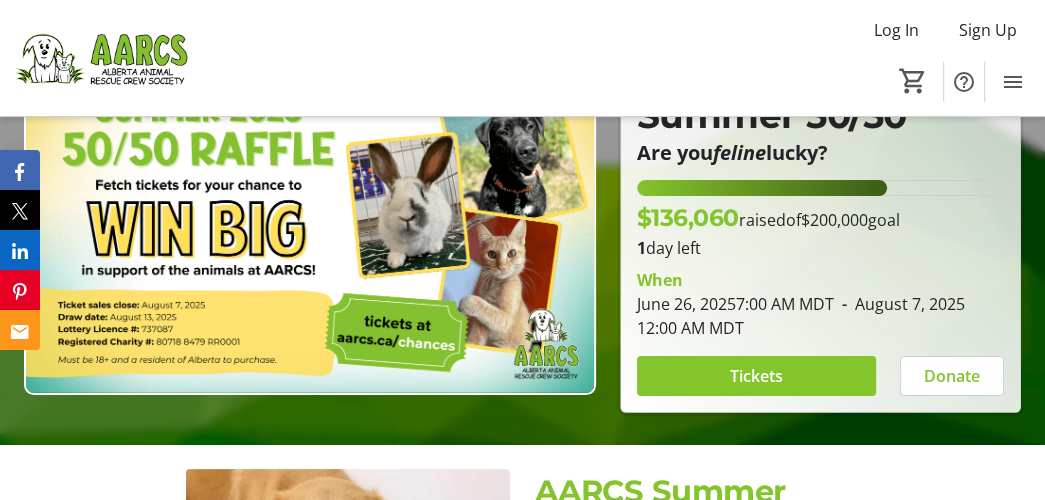 scroll, scrollTop: 200, scrollLeft: 0, axis: vertical 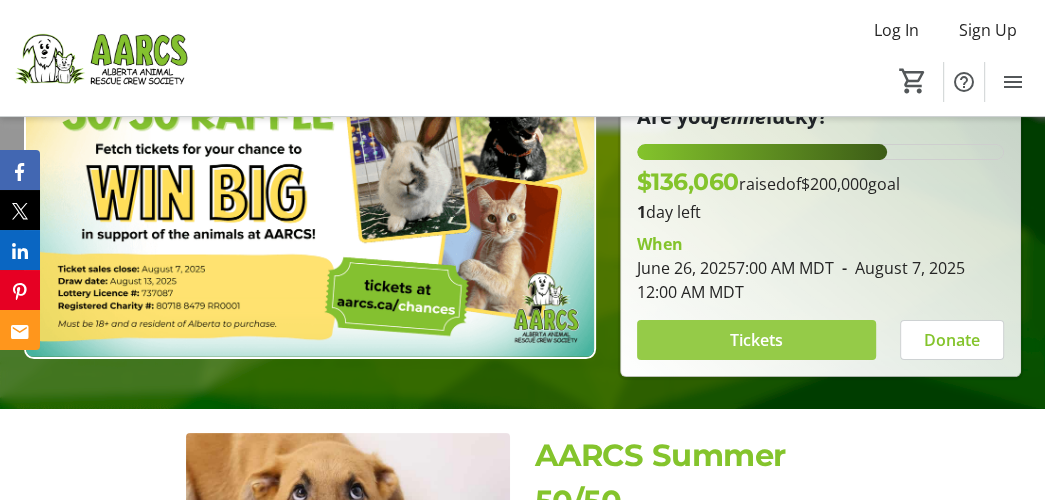 click on "Tickets" at bounding box center [756, 340] 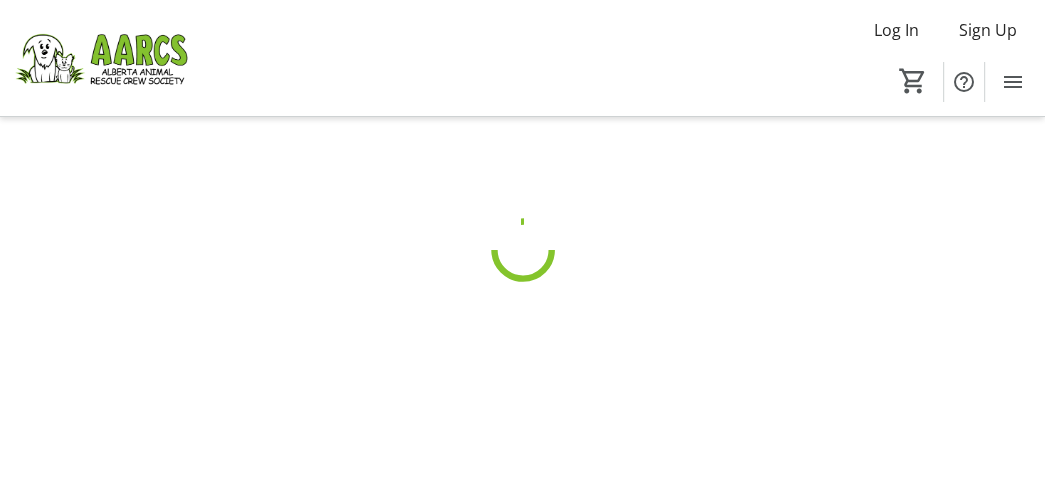 scroll, scrollTop: 0, scrollLeft: 0, axis: both 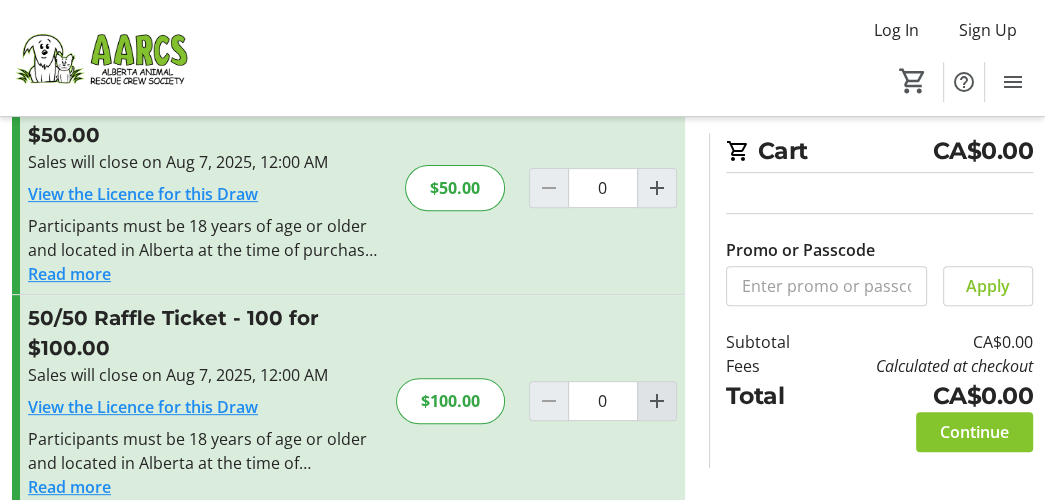 click 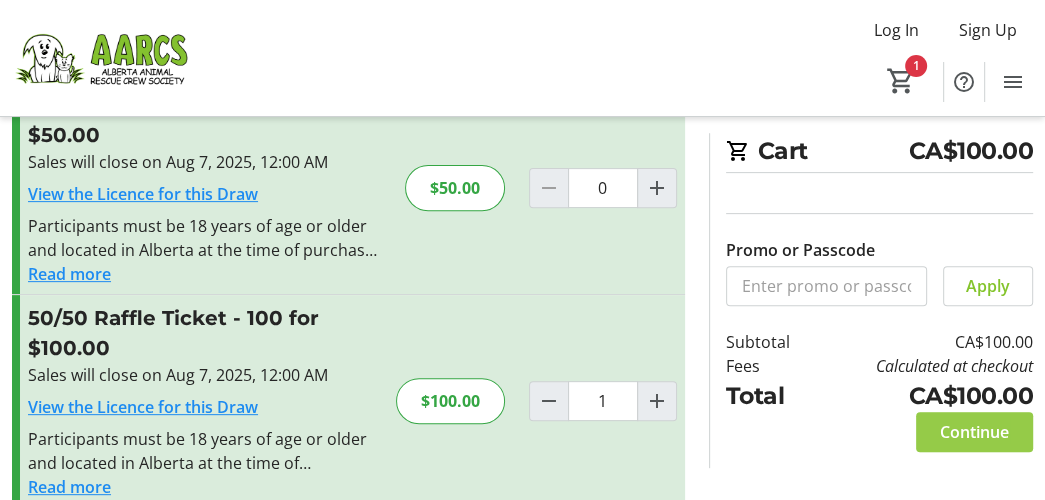 click on "Continue" 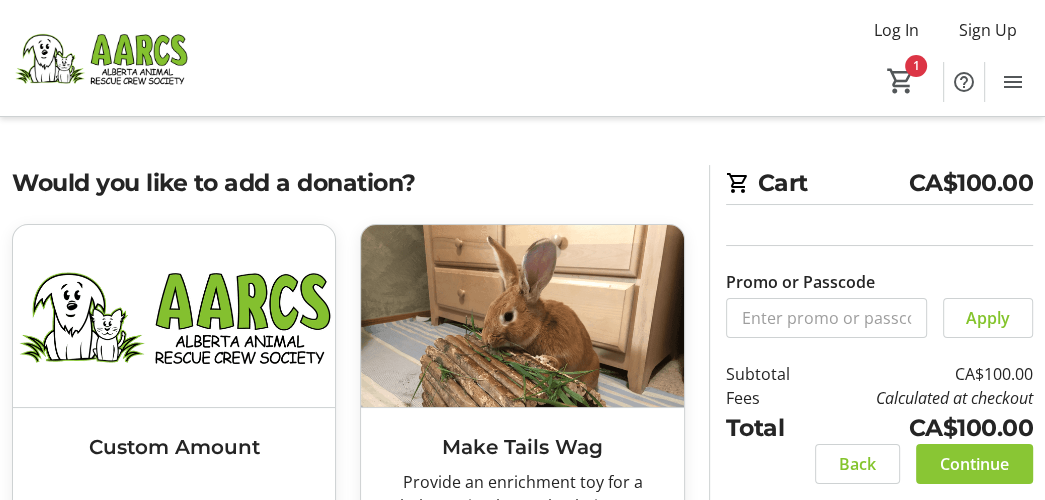 click on "Continue" 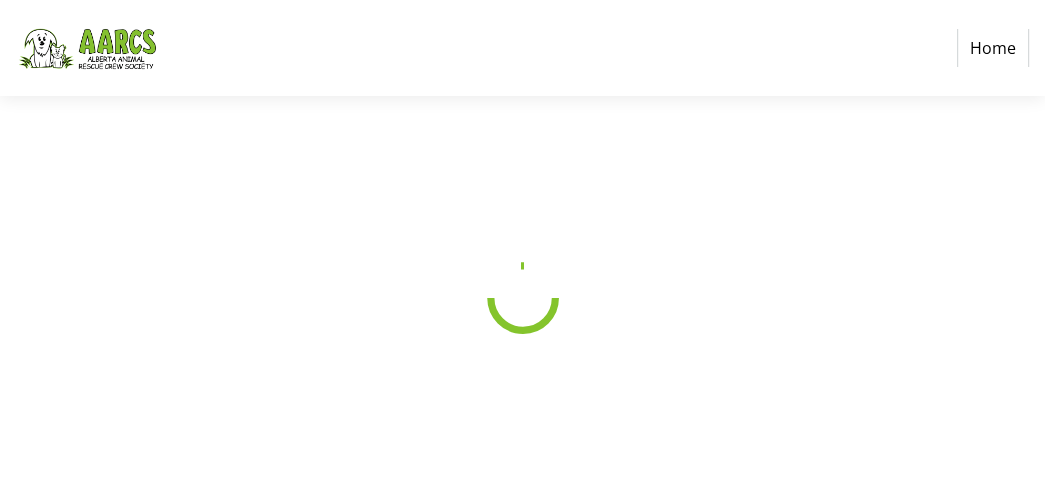 select on "CA" 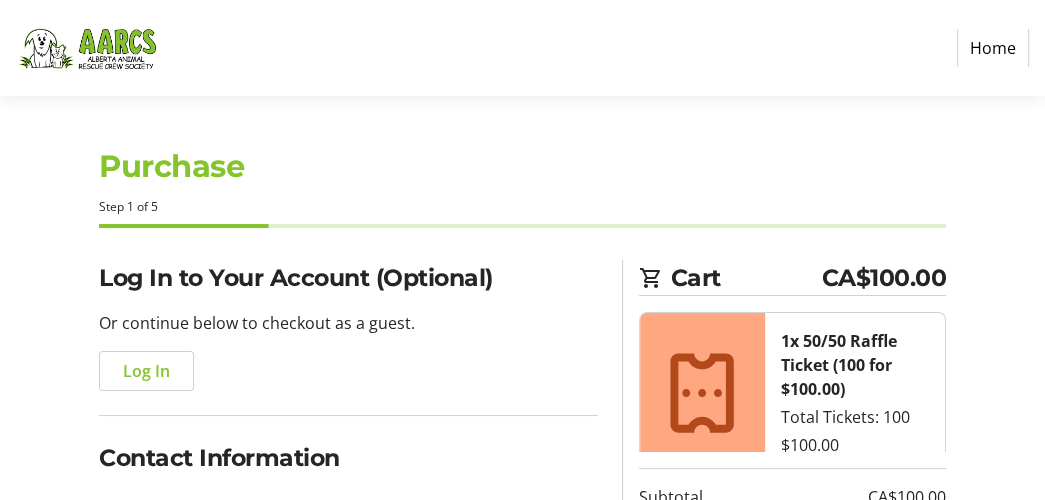 scroll, scrollTop: 21, scrollLeft: 0, axis: vertical 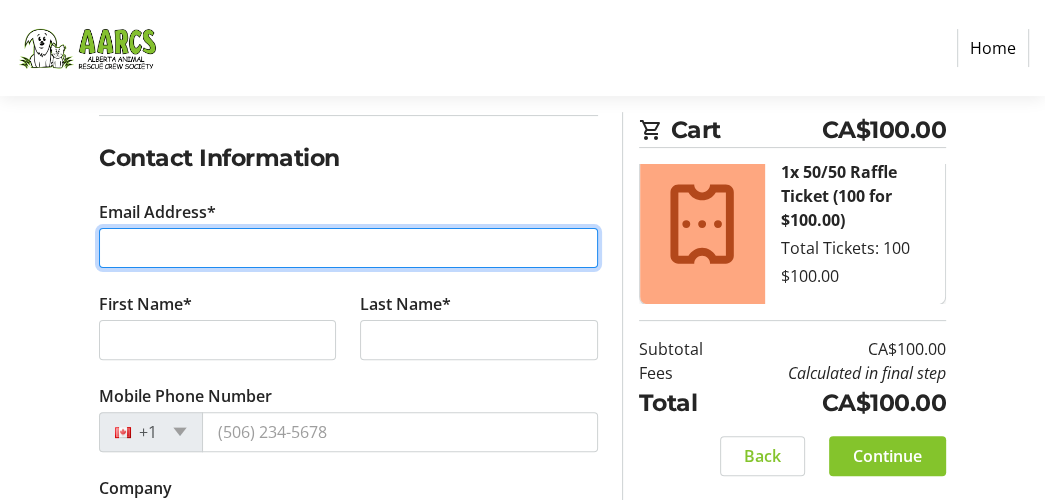 click on "Email Address*" at bounding box center (348, 248) 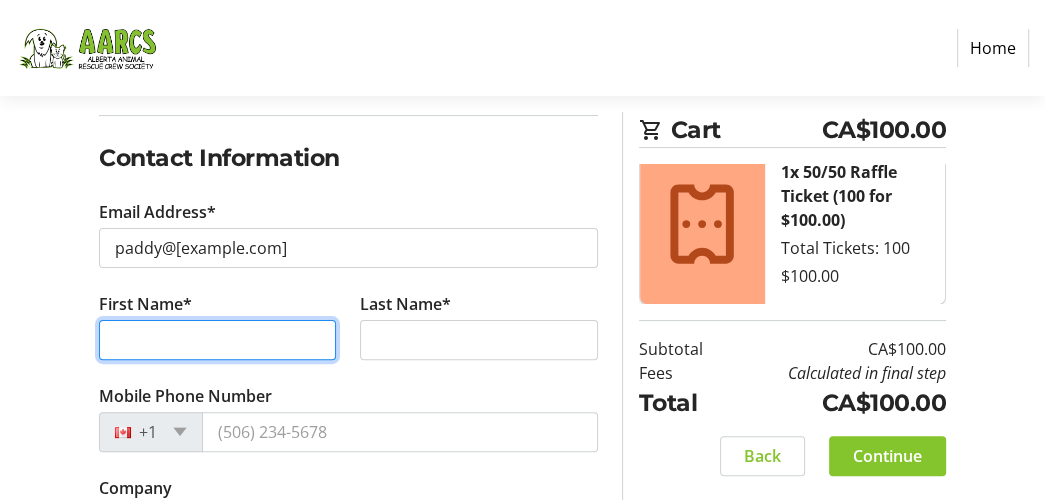 type on "[FIRST] [LAST]" 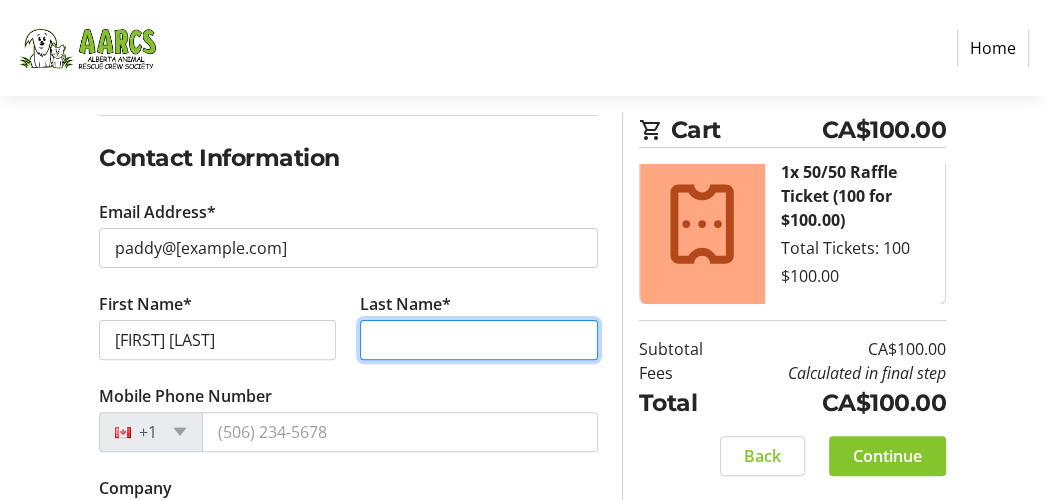 type on "[FIRST] [LAST]" 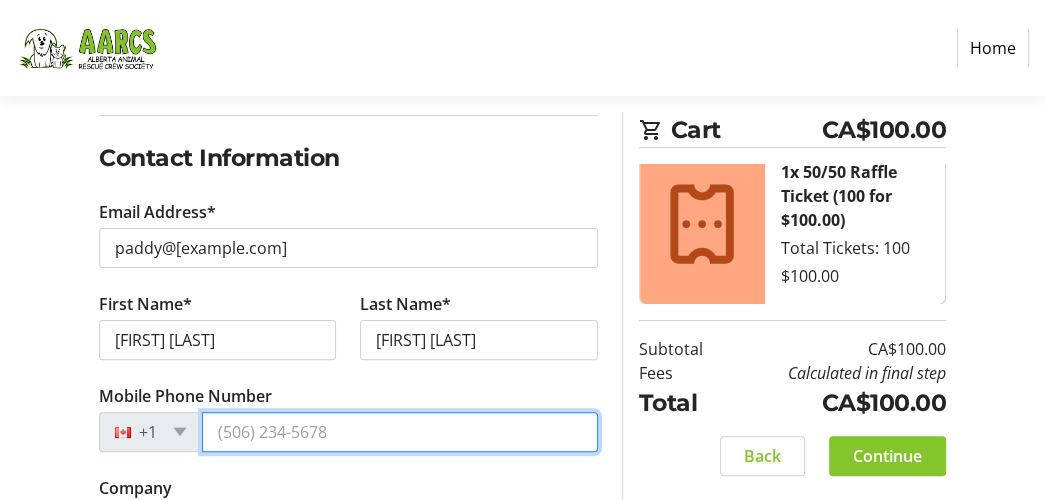 type on "(555) [PHONE]" 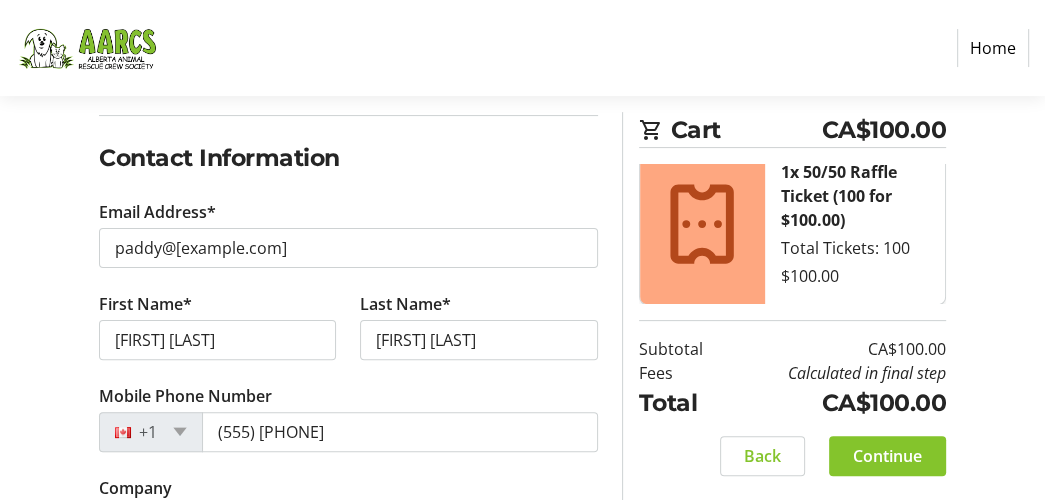 type on "[CITY] Golf Club" 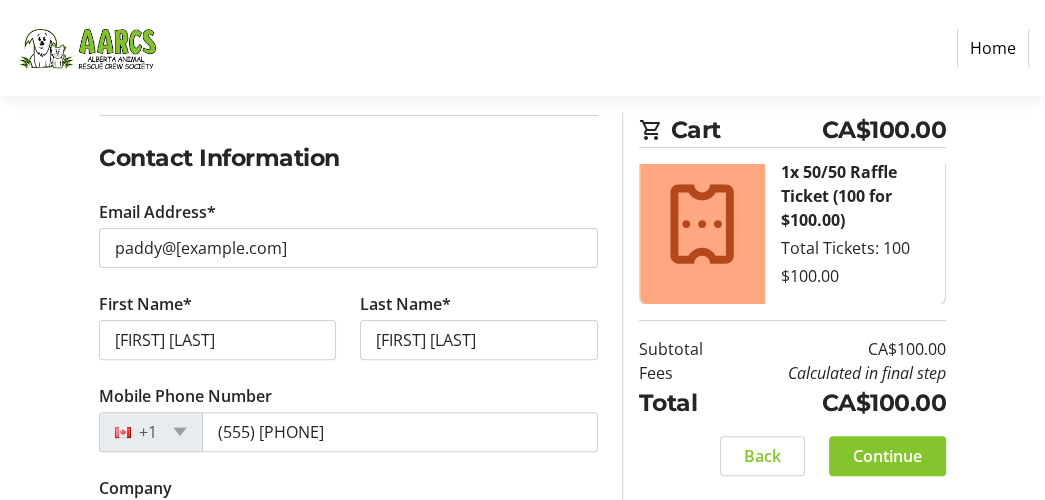 type on "[NUMBER] [STREET]" 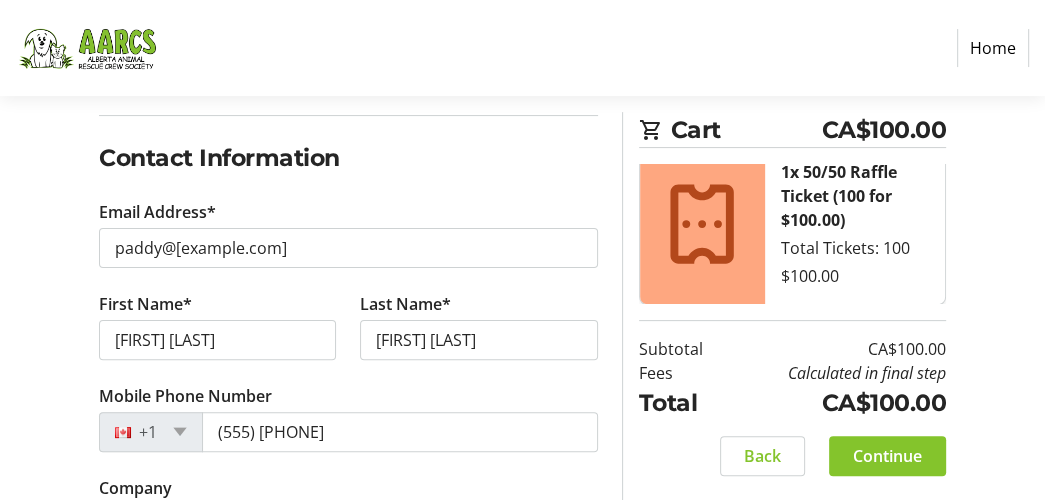 select on "AB" 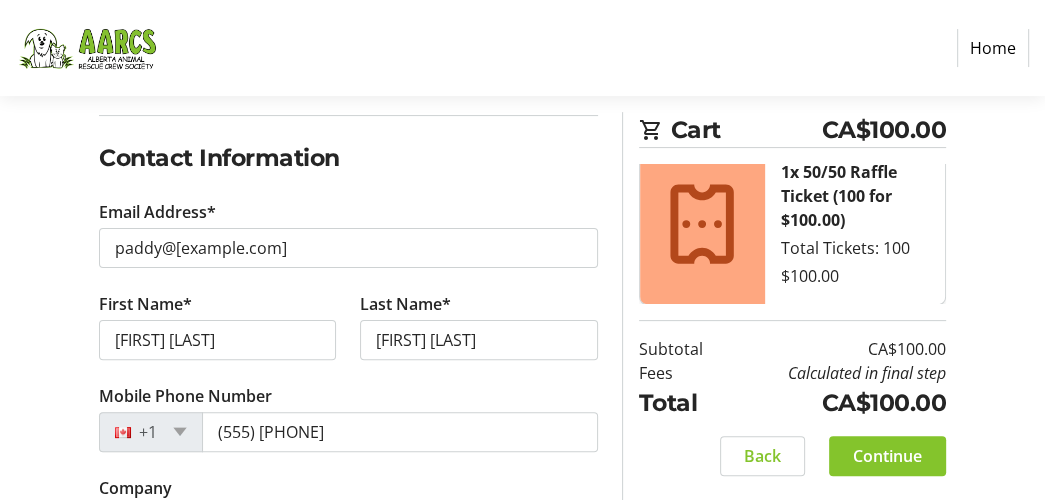 type on "[POSTAL_CODE]" 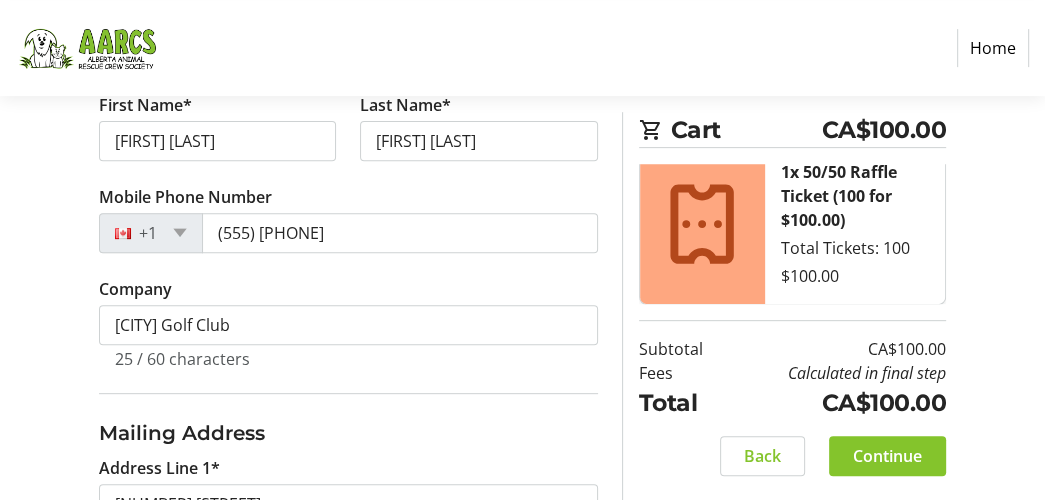 scroll, scrollTop: 500, scrollLeft: 0, axis: vertical 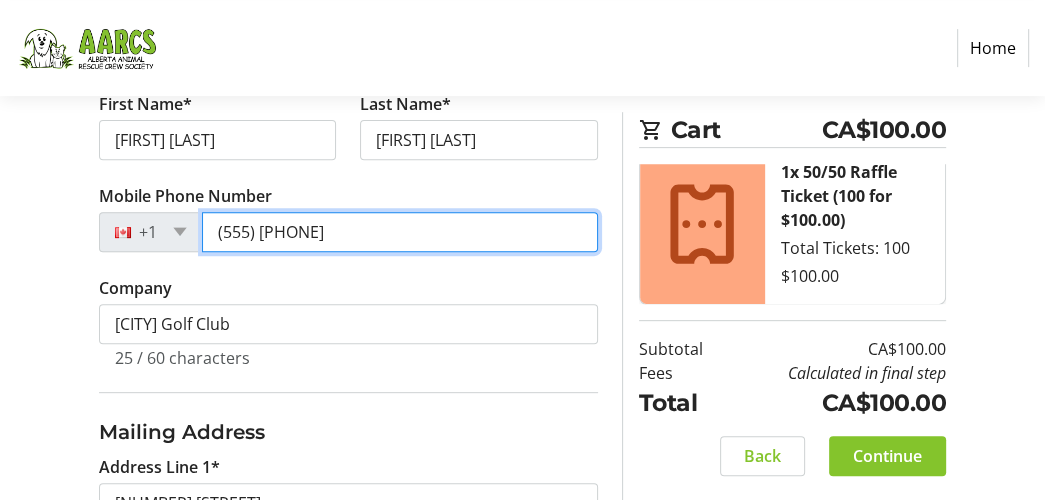 click on "(555) [PHONE]" at bounding box center [400, 232] 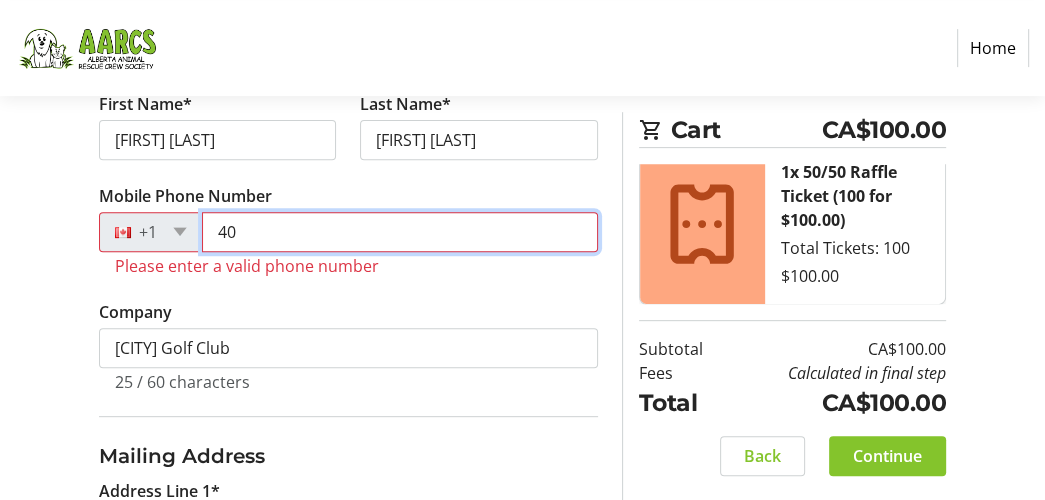 type on "4" 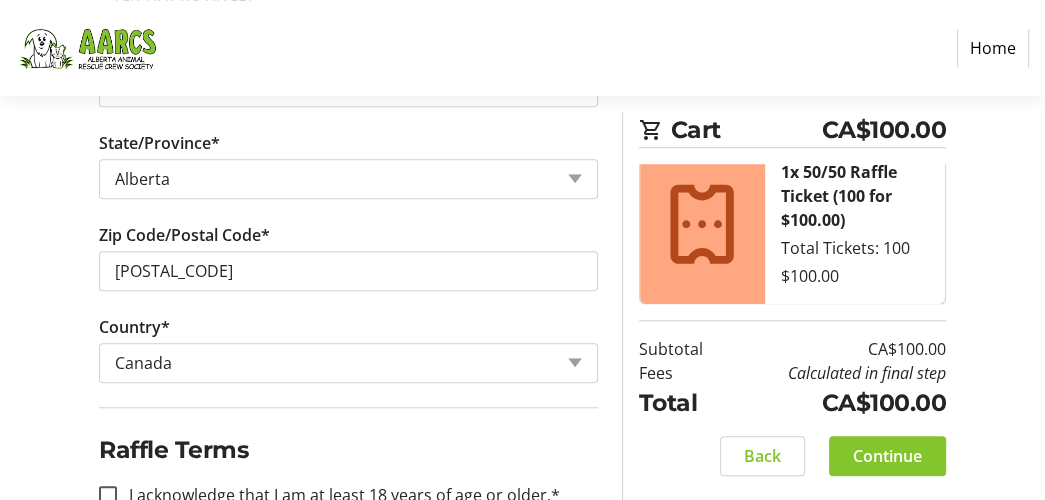 scroll, scrollTop: 1150, scrollLeft: 0, axis: vertical 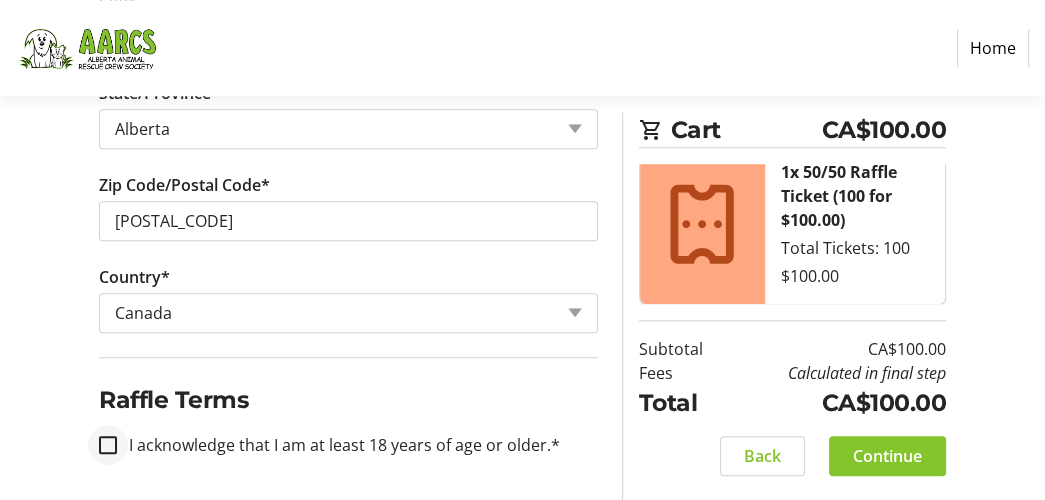 type on "(555) [PHONE]" 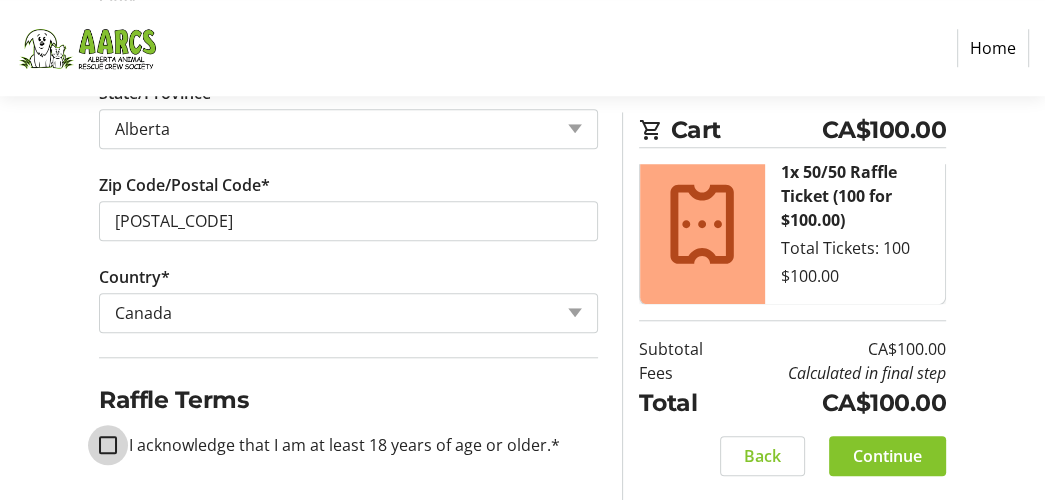 click on "I acknowledge that I am at least 18 years of age or older.*" at bounding box center [108, 445] 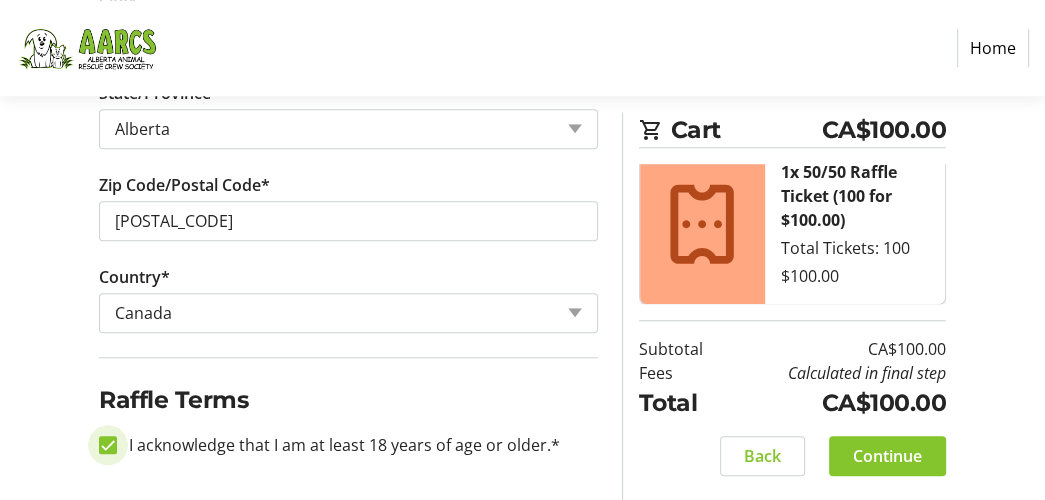checkbox on "true" 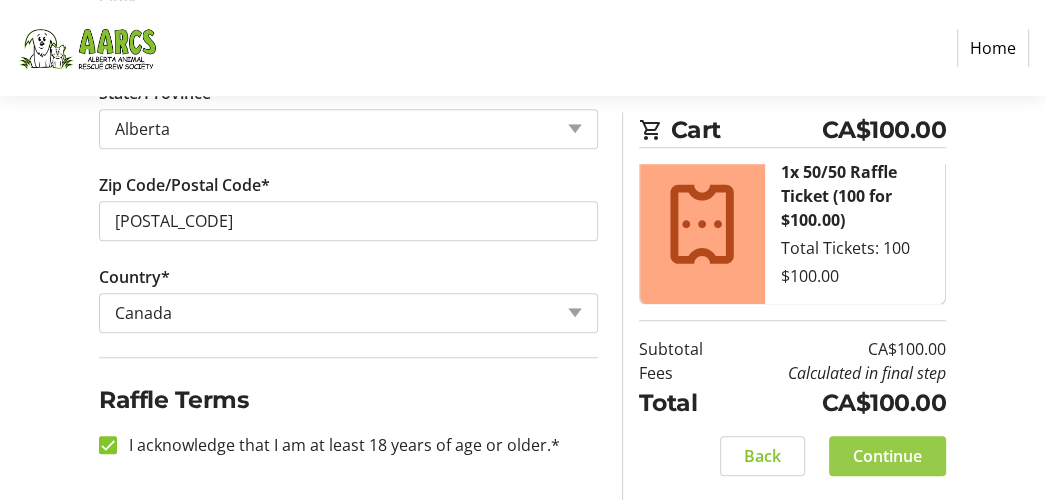 click on "Continue" 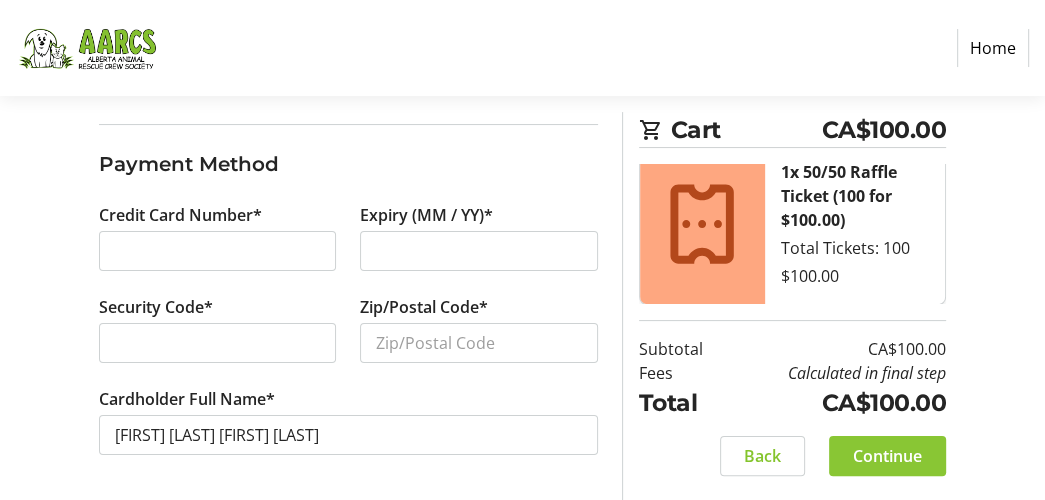 scroll, scrollTop: 196, scrollLeft: 0, axis: vertical 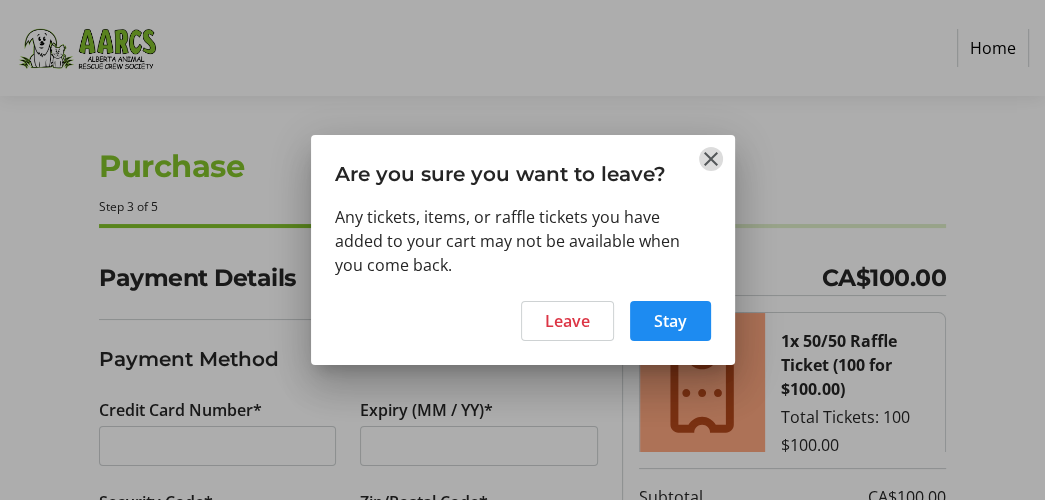 click at bounding box center (711, 159) 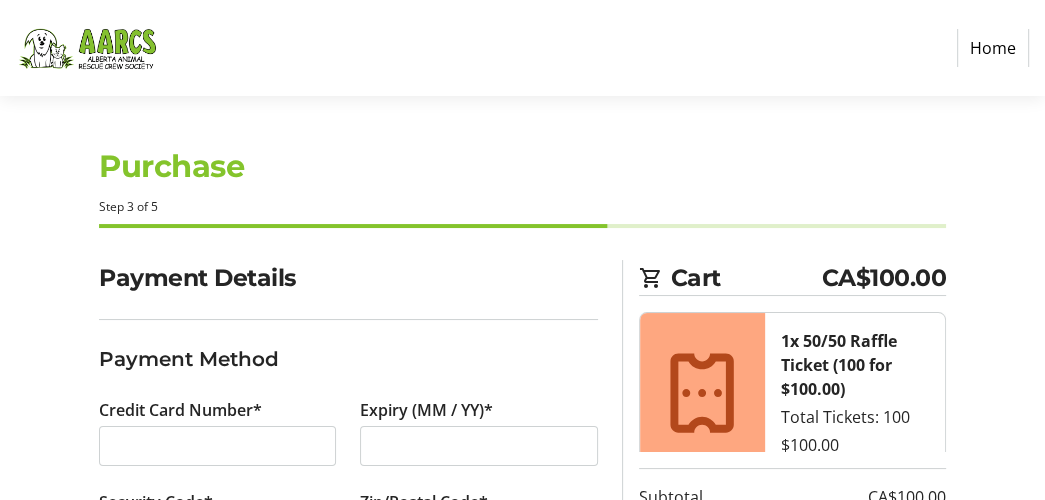 click on "Home" 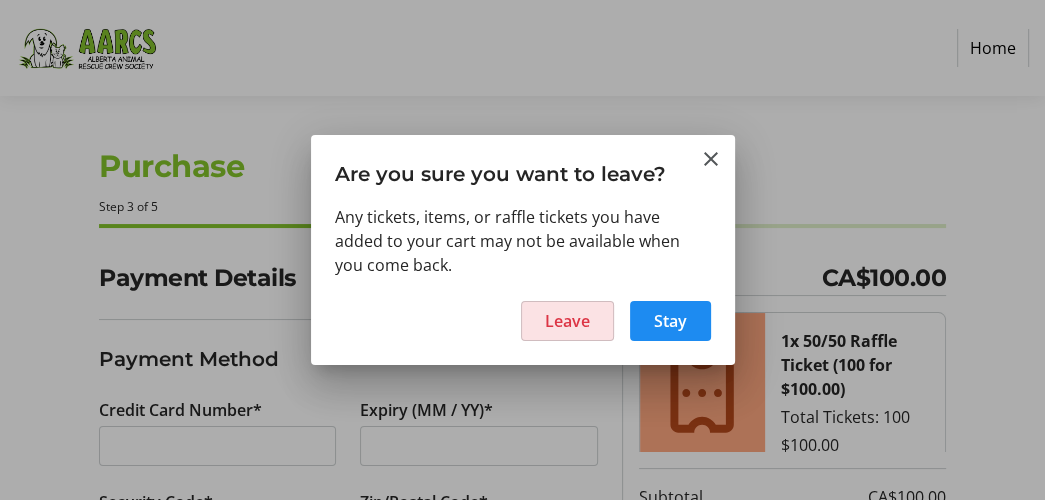 click on "Leave" at bounding box center (567, 321) 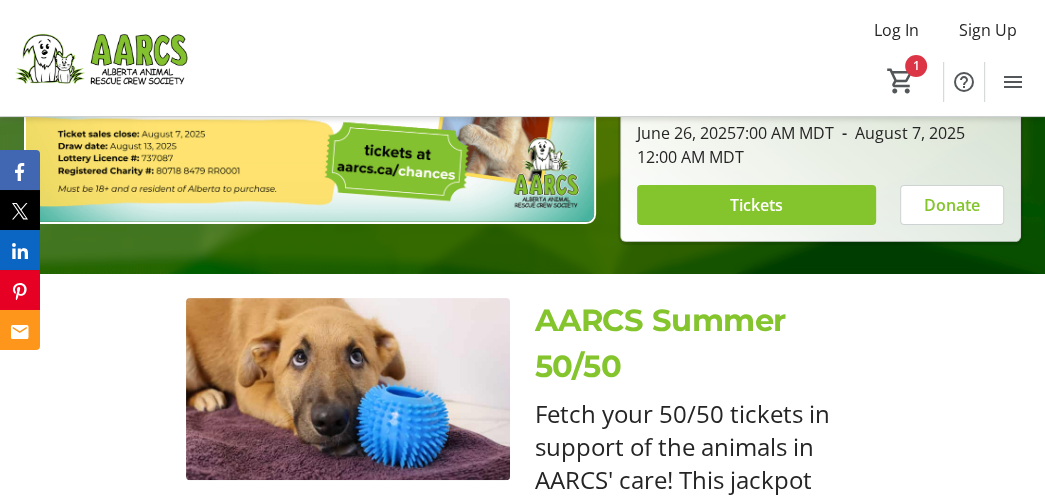 scroll, scrollTop: 300, scrollLeft: 0, axis: vertical 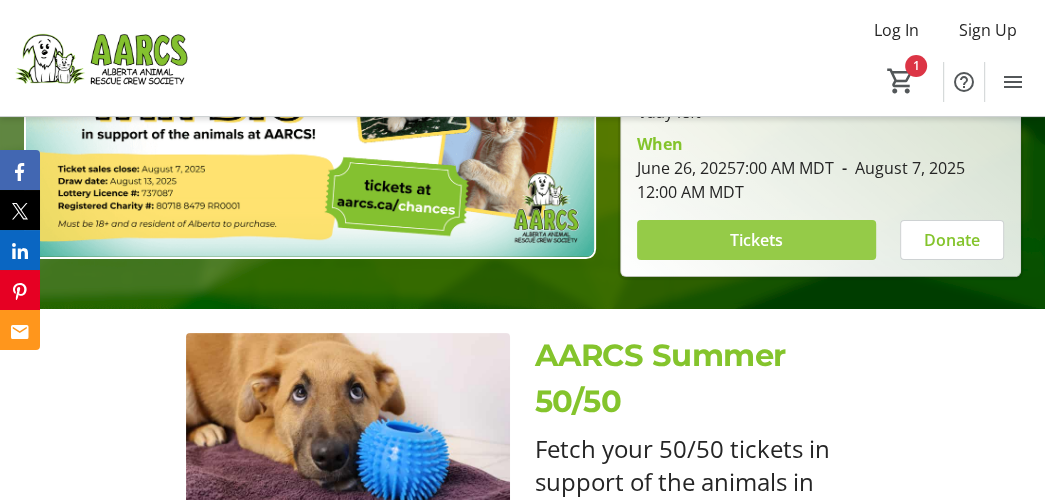 click on "Tickets" at bounding box center [756, 240] 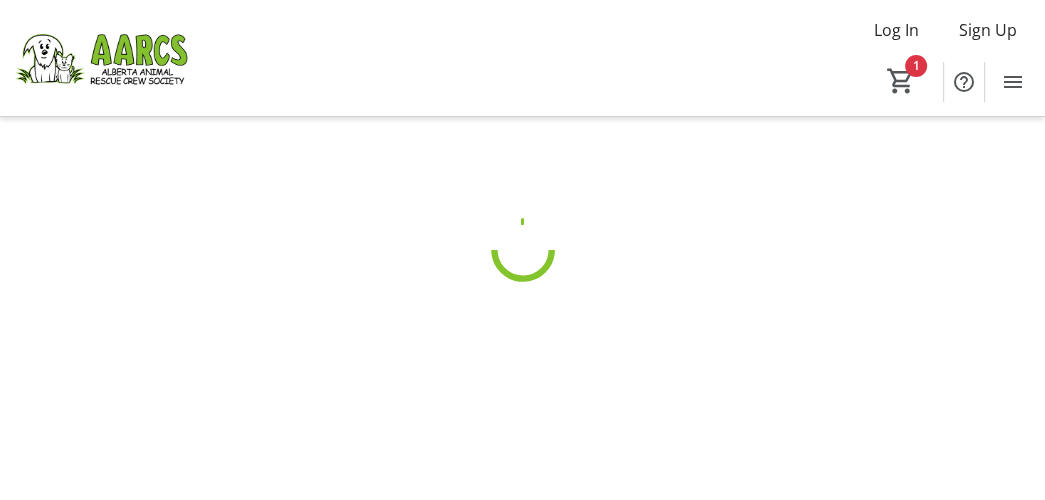 scroll, scrollTop: 0, scrollLeft: 0, axis: both 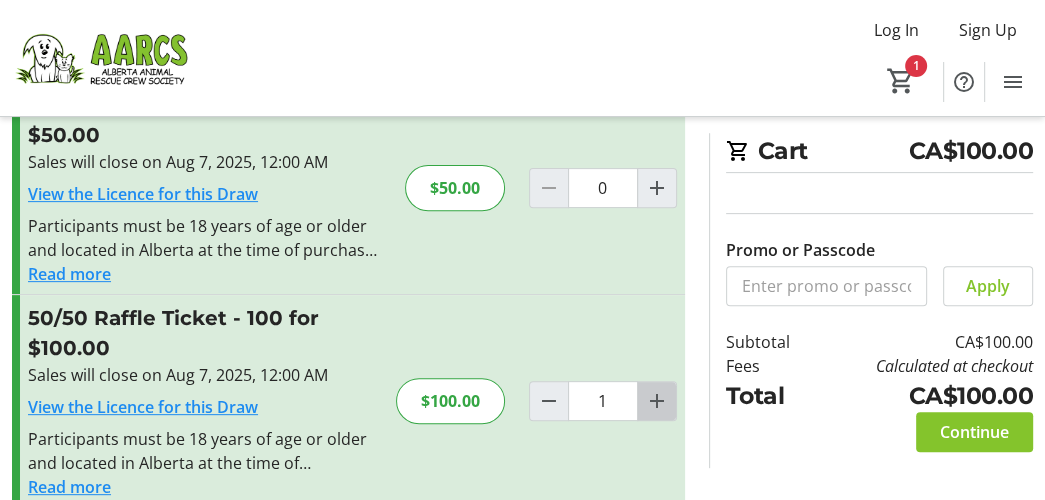 click 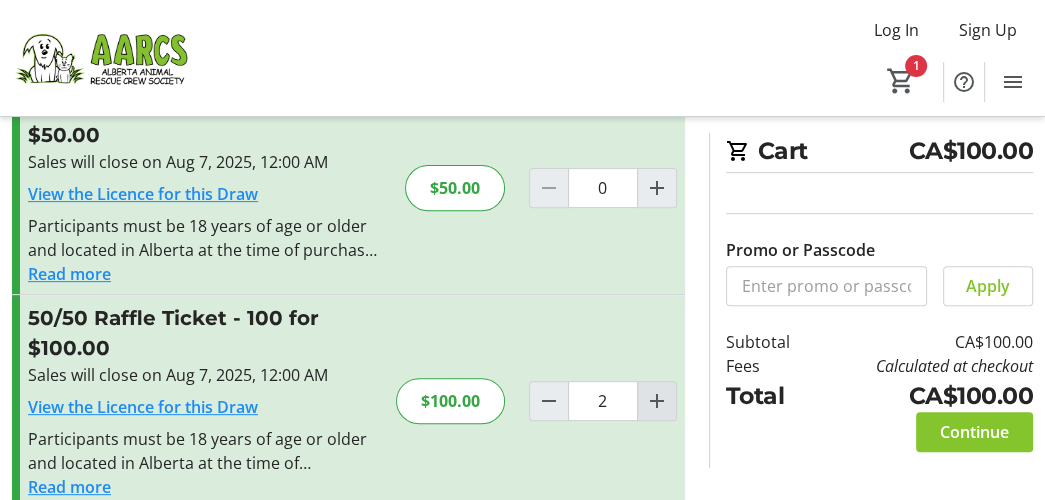 type on "2" 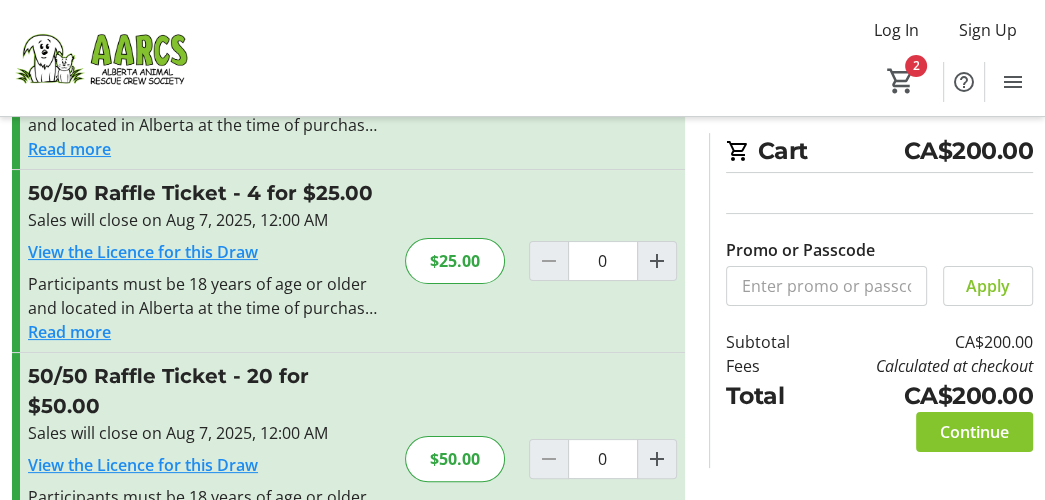 scroll, scrollTop: 150, scrollLeft: 0, axis: vertical 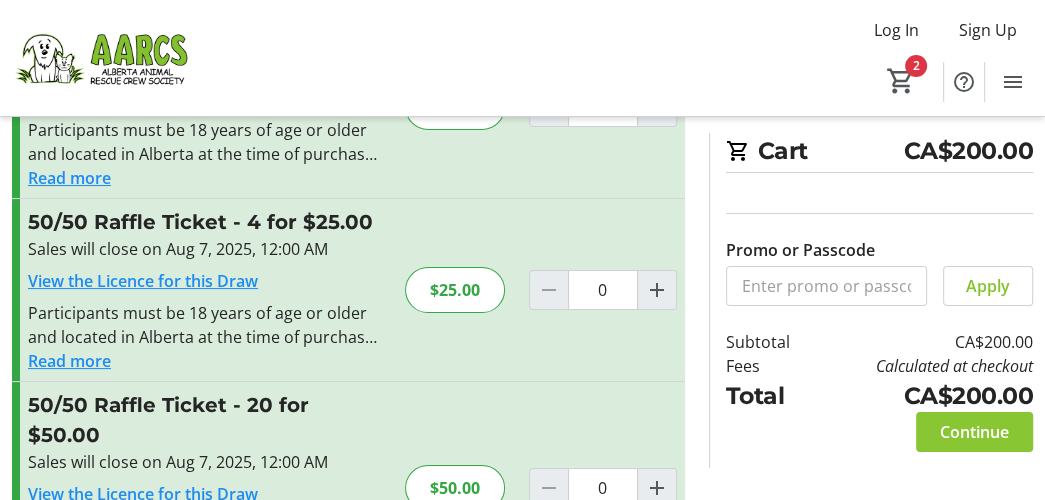 click on "Continue" 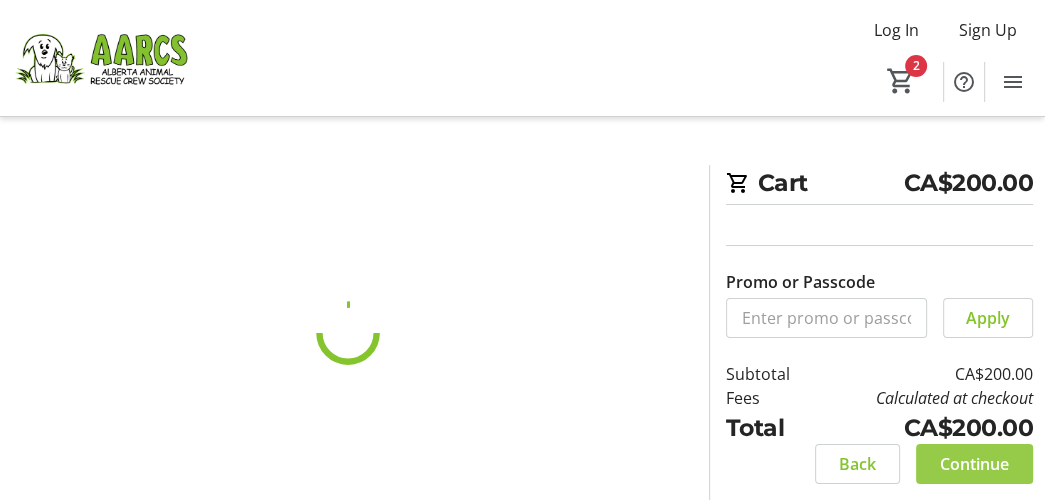 scroll, scrollTop: 0, scrollLeft: 0, axis: both 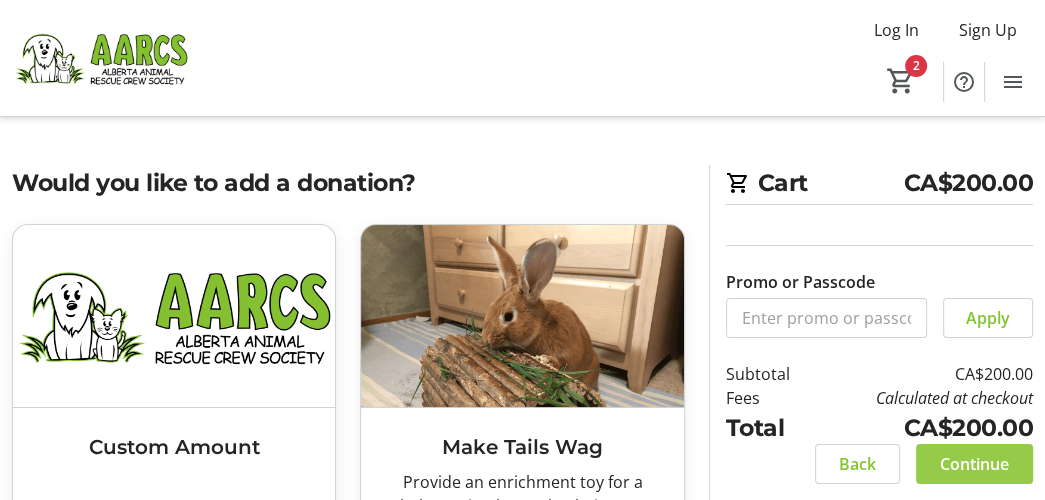 click on "Continue" 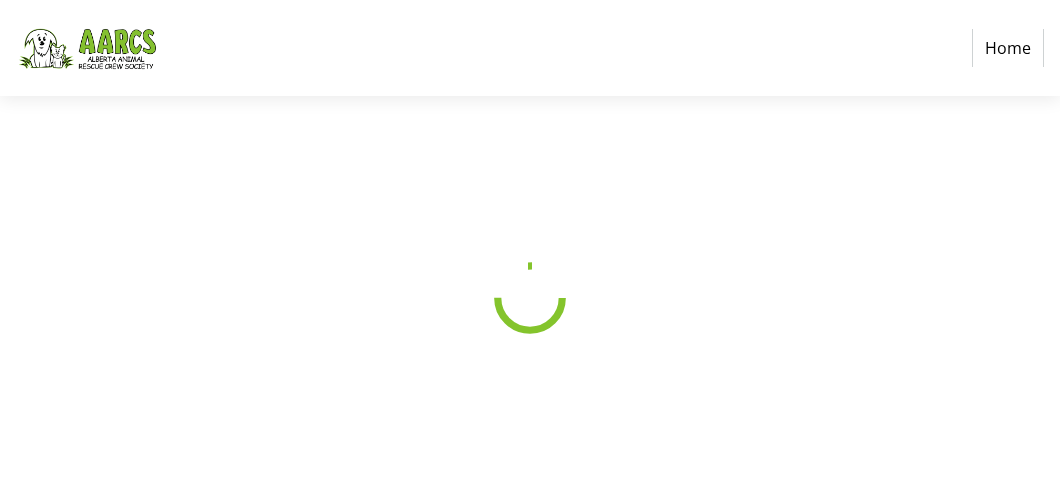 select on "CA" 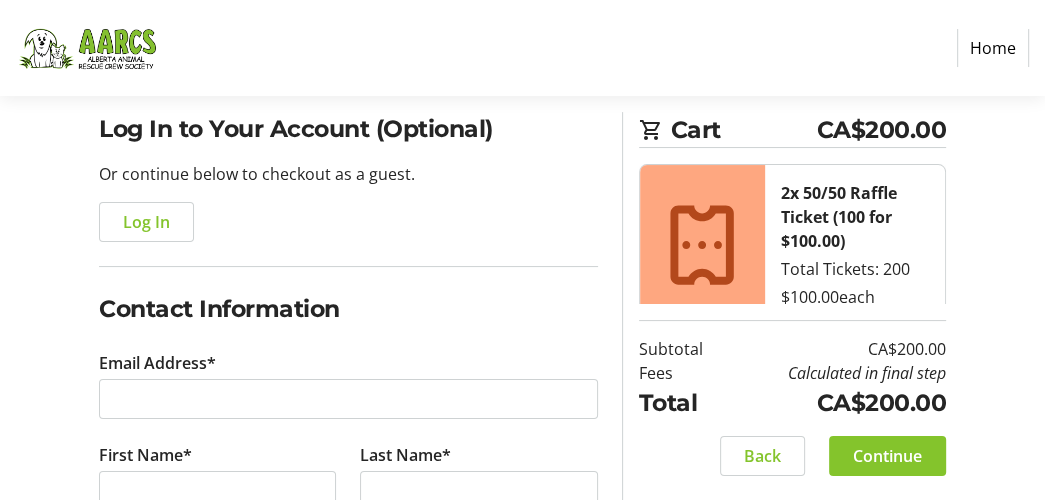 scroll, scrollTop: 200, scrollLeft: 0, axis: vertical 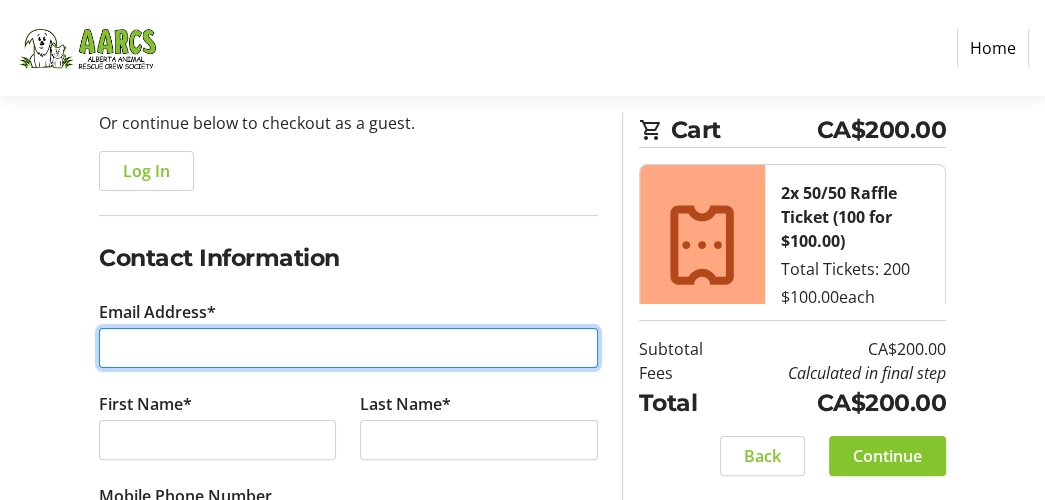 click on "Email Address*" at bounding box center [348, 348] 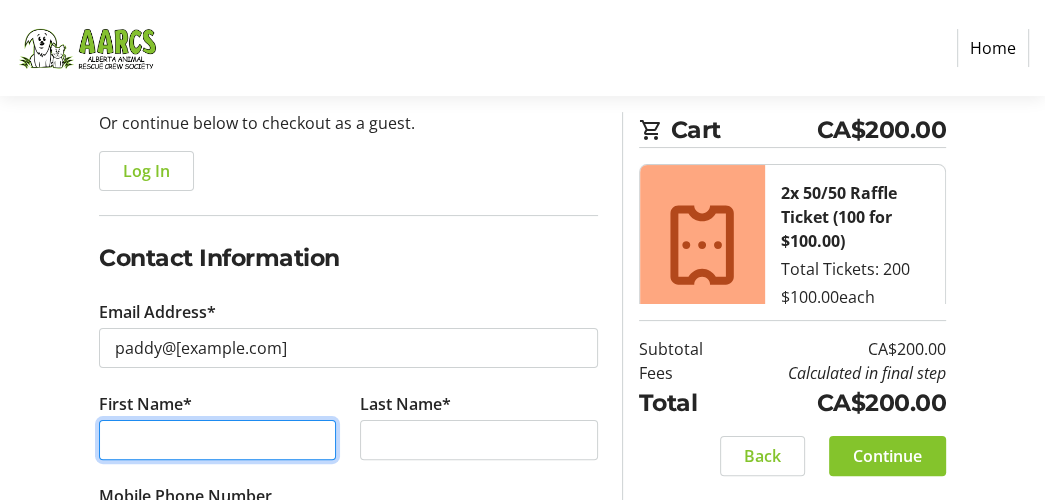 type on "[FIRST] [LAST]" 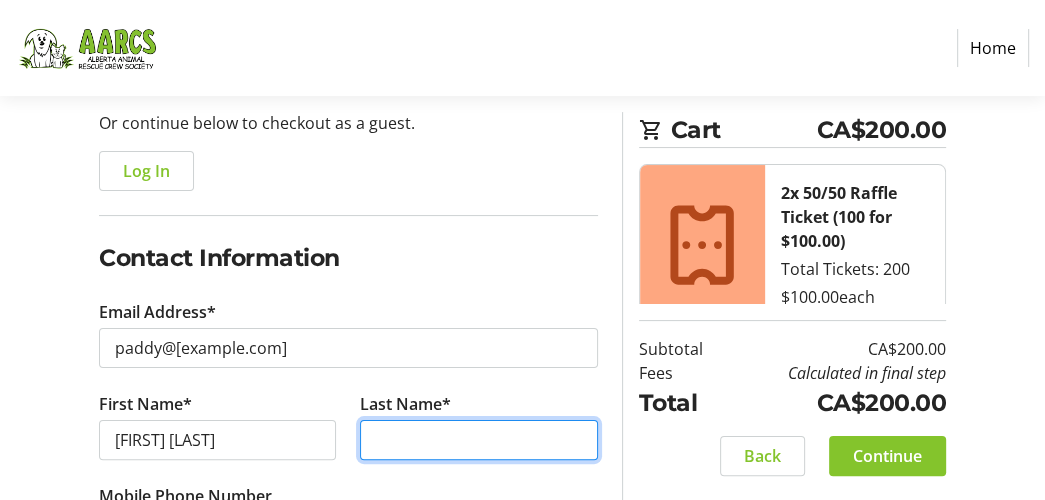 type on "[FIRST] [LAST]" 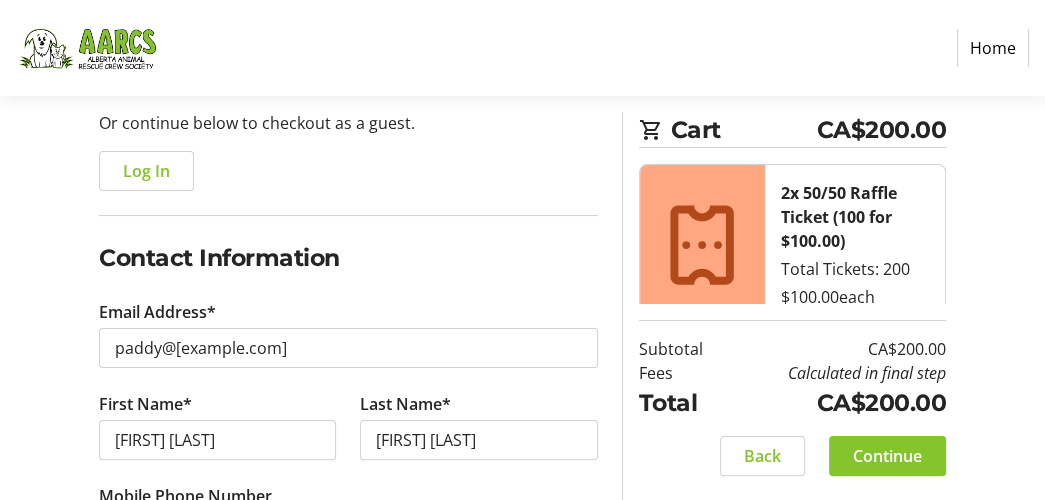 type on "(555) [PHONE]" 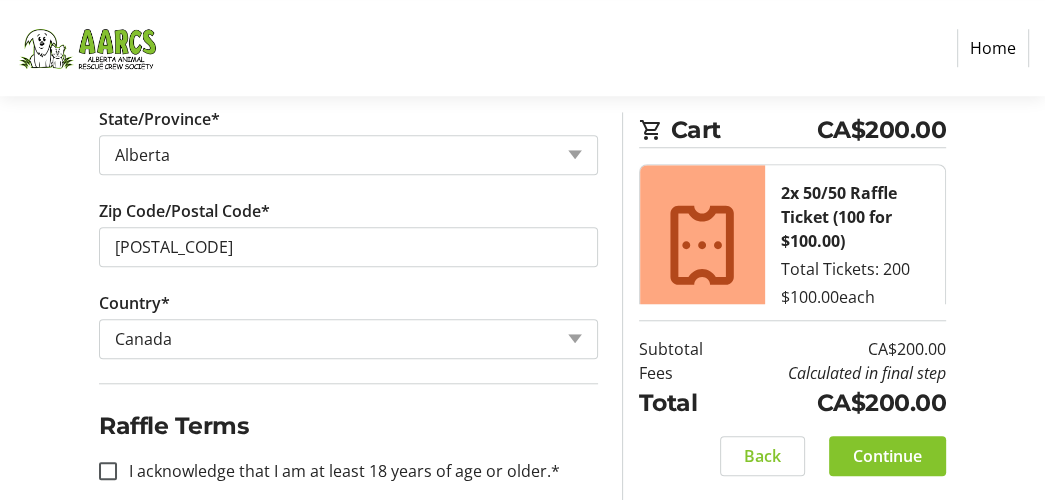 scroll, scrollTop: 1150, scrollLeft: 0, axis: vertical 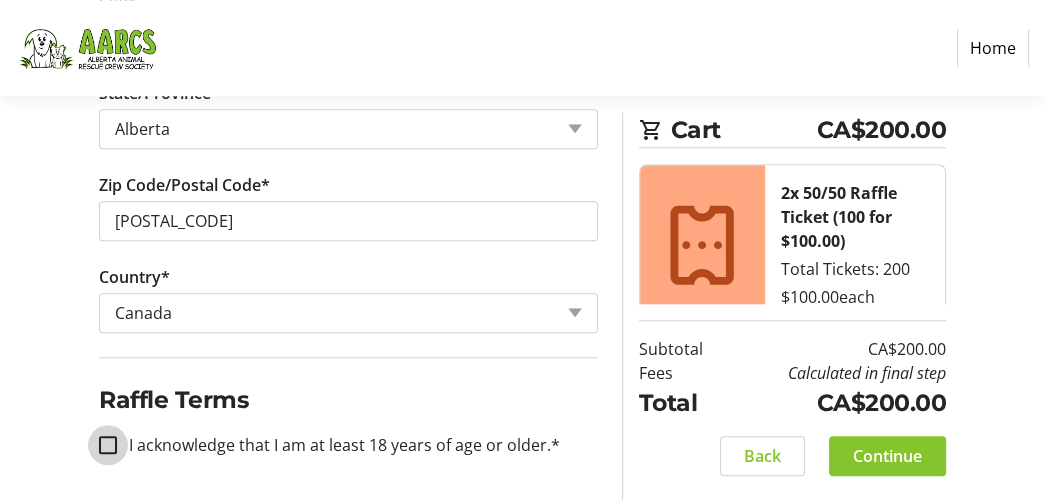 click on "I acknowledge that I am at least 18 years of age or older.*" at bounding box center (108, 445) 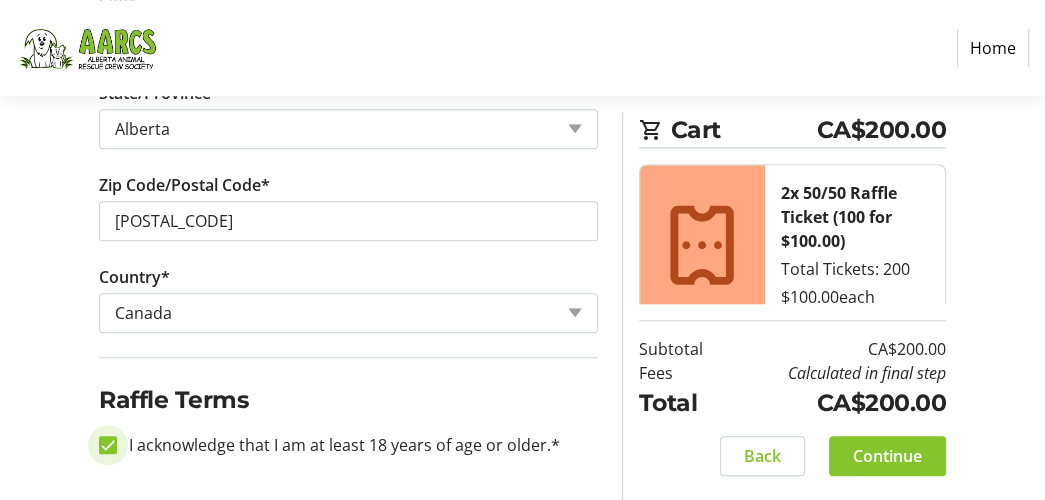 checkbox on "true" 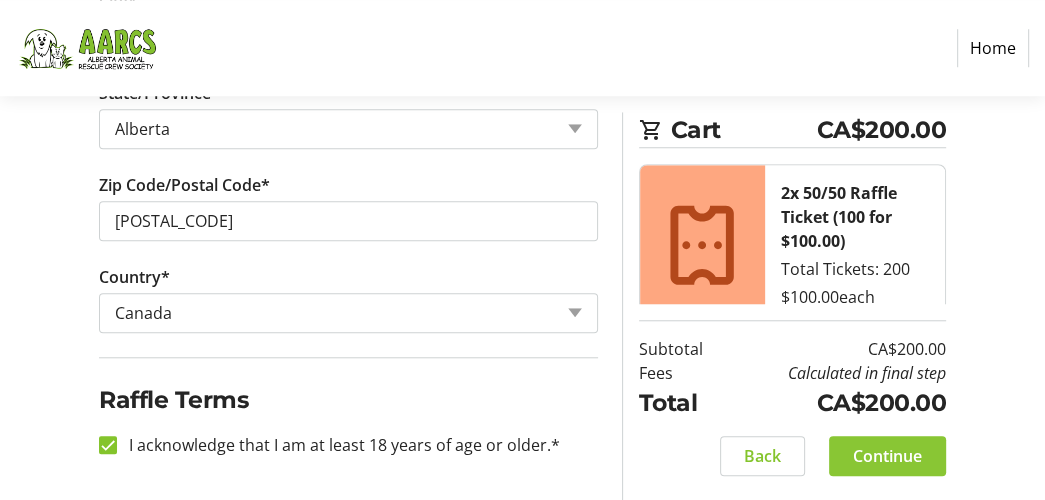 click on "Continue" 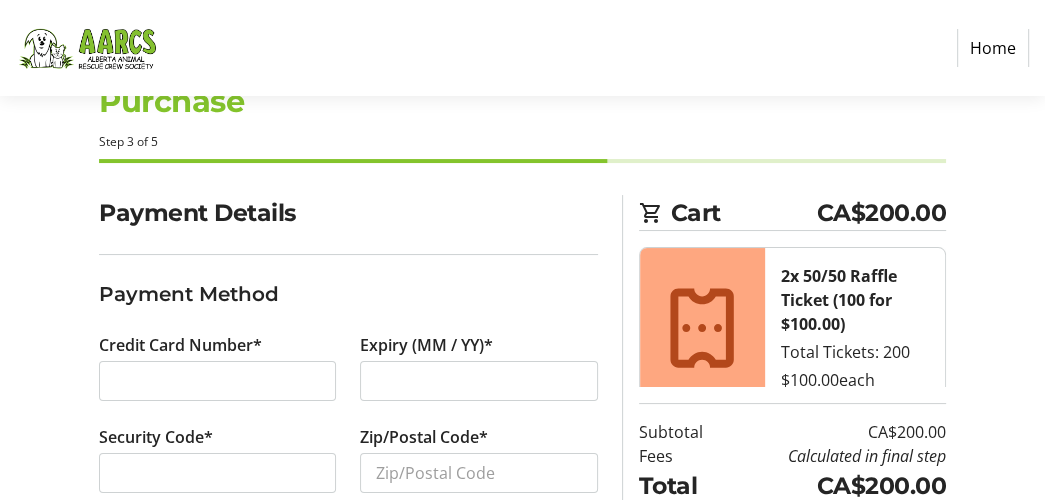 scroll, scrollTop: 100, scrollLeft: 0, axis: vertical 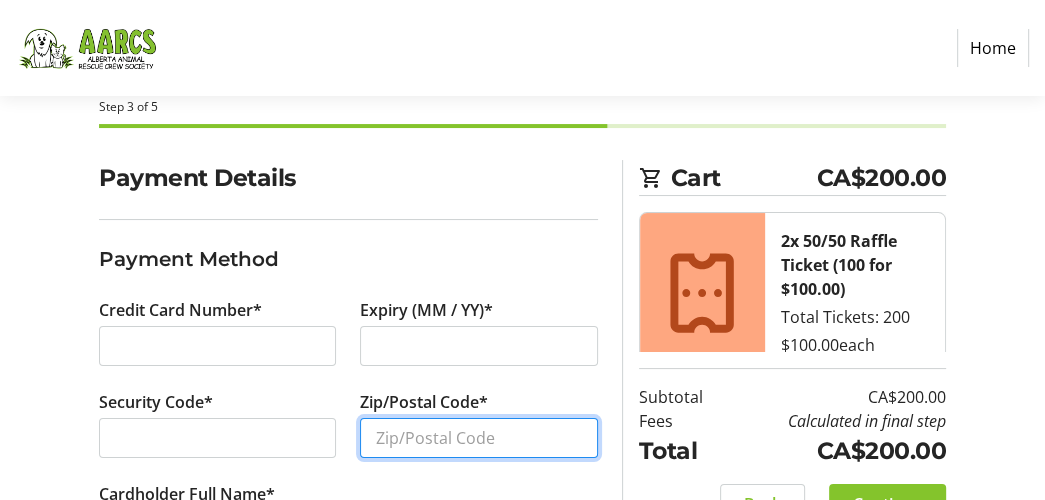 click on "Zip/Postal Code*" at bounding box center (478, 438) 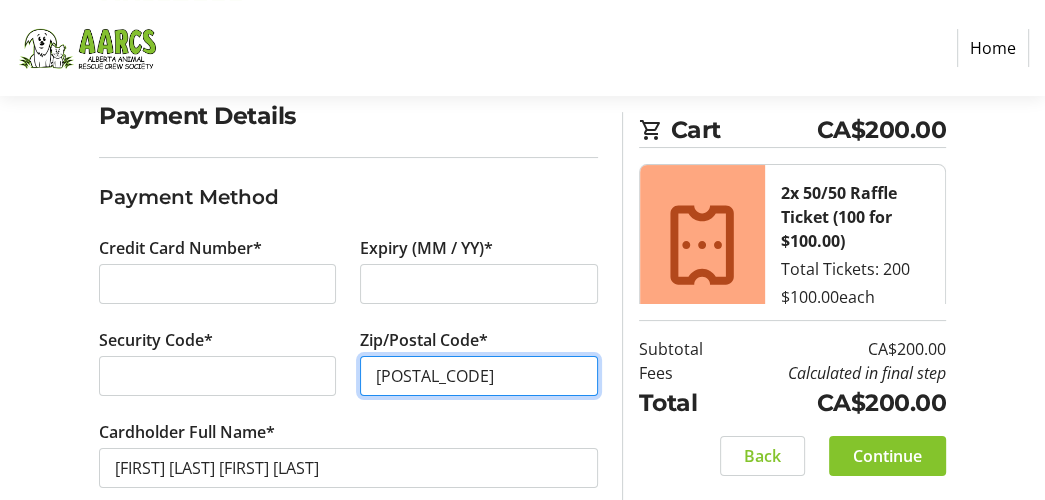 scroll, scrollTop: 196, scrollLeft: 0, axis: vertical 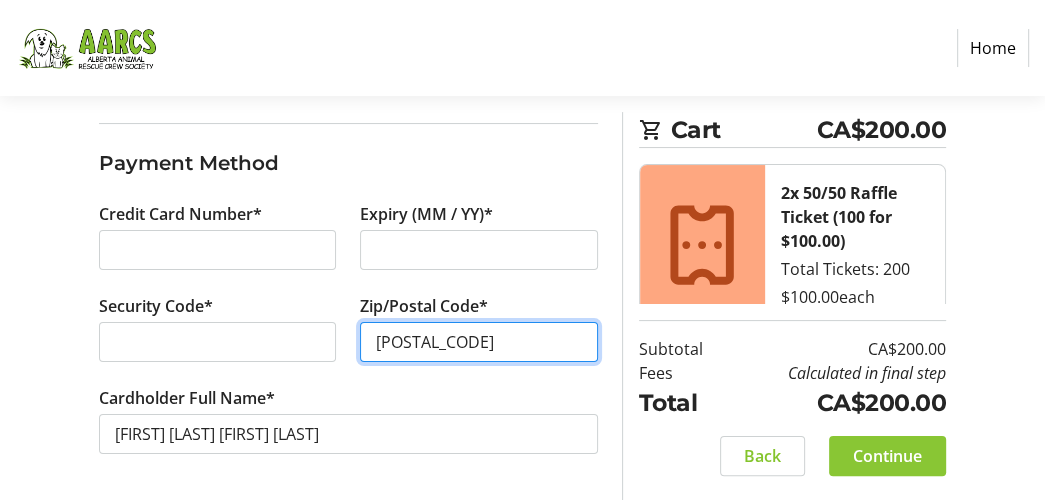 type on "[POSTAL_CODE]" 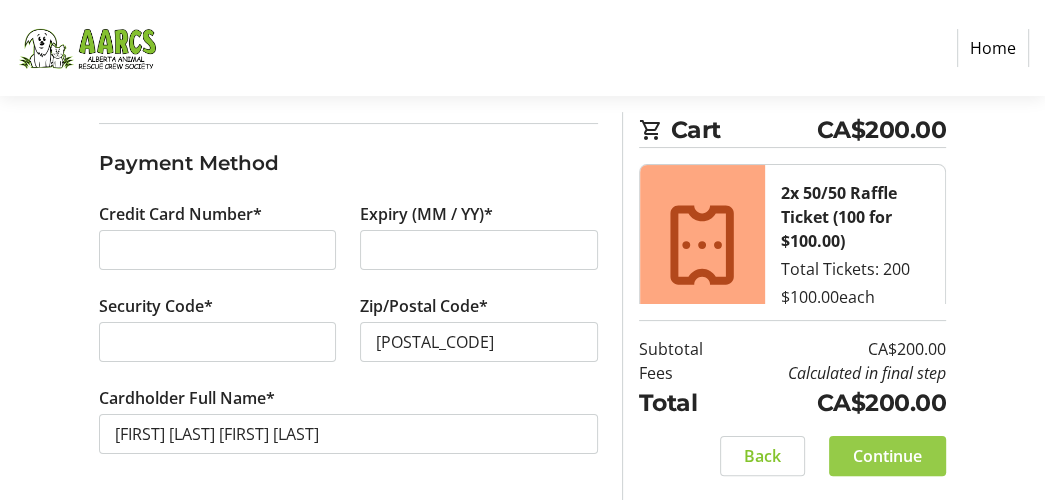 click on "Continue" 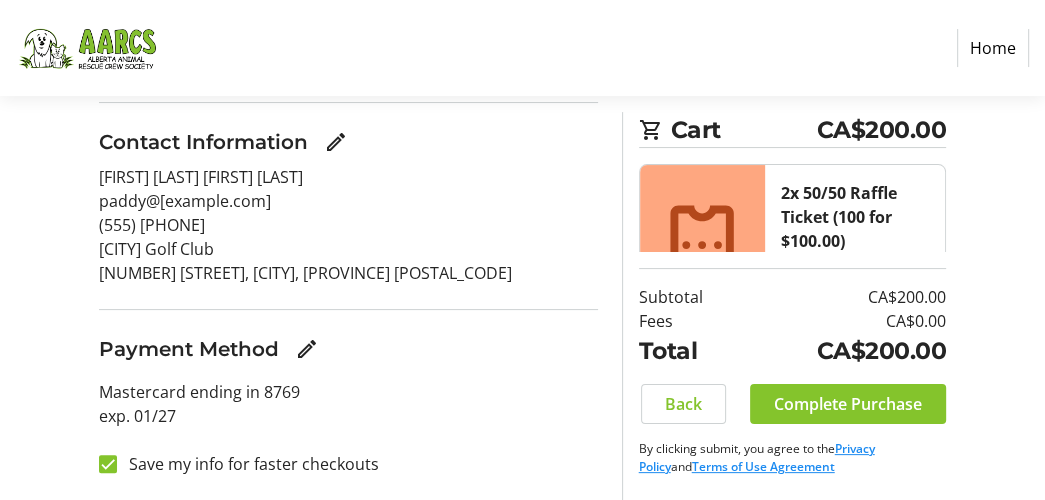 scroll, scrollTop: 240, scrollLeft: 0, axis: vertical 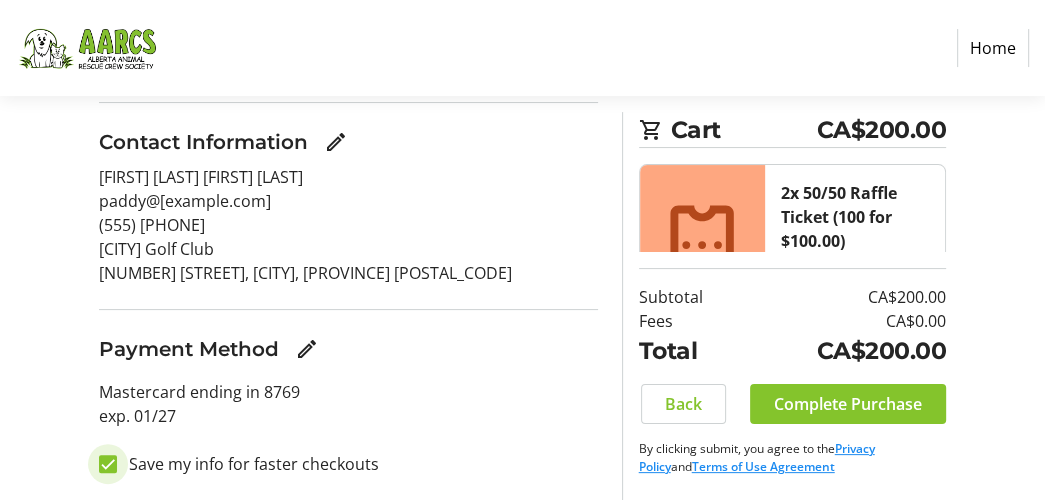 click on "Save my info for faster checkouts" at bounding box center (108, 464) 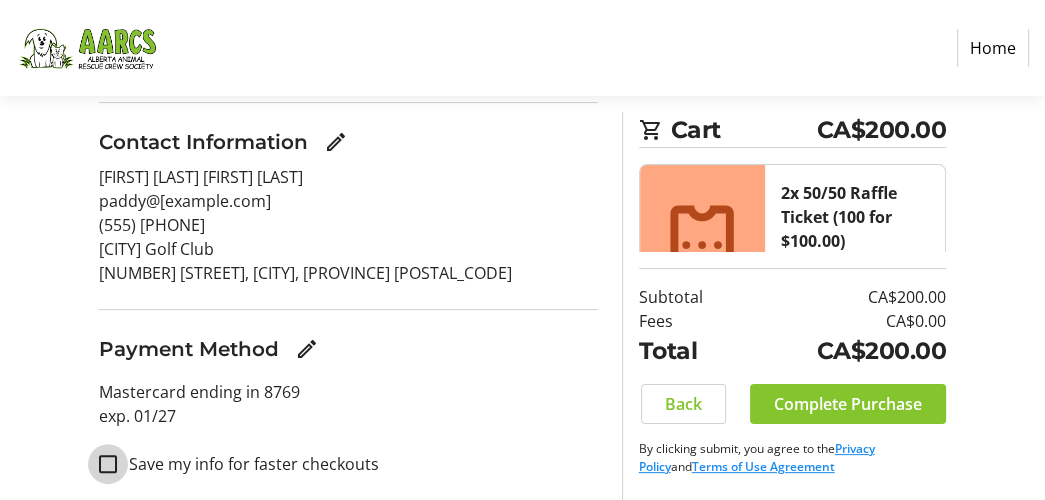 checkbox on "false" 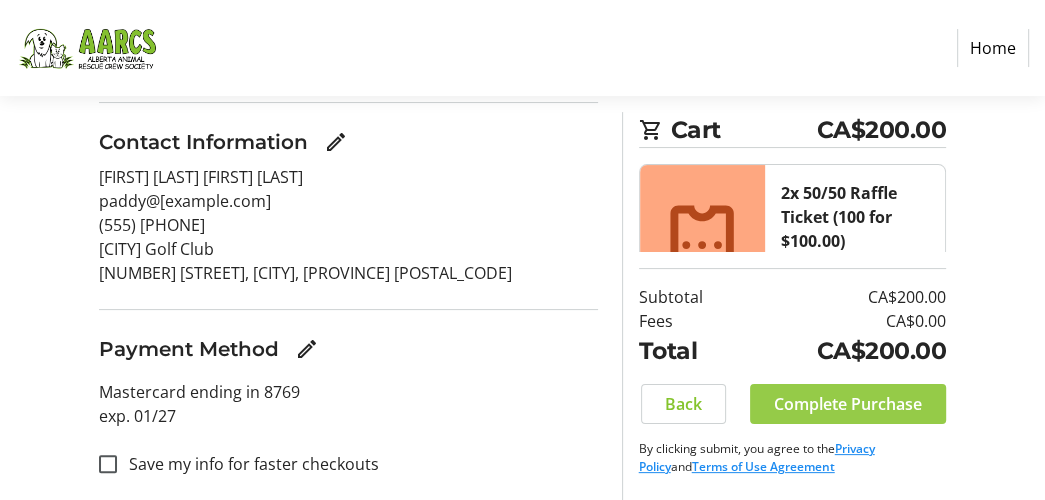 click on "Complete Purchase" 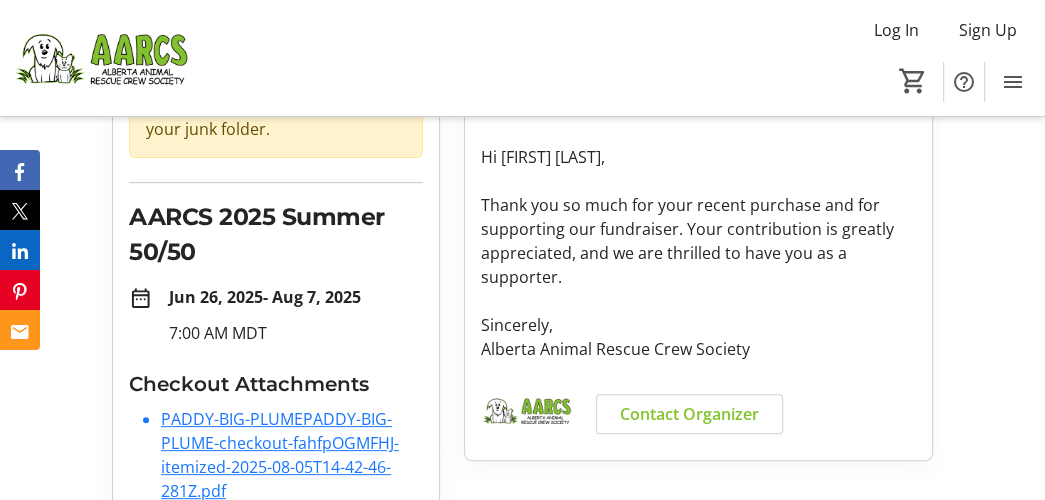 scroll, scrollTop: 0, scrollLeft: 0, axis: both 